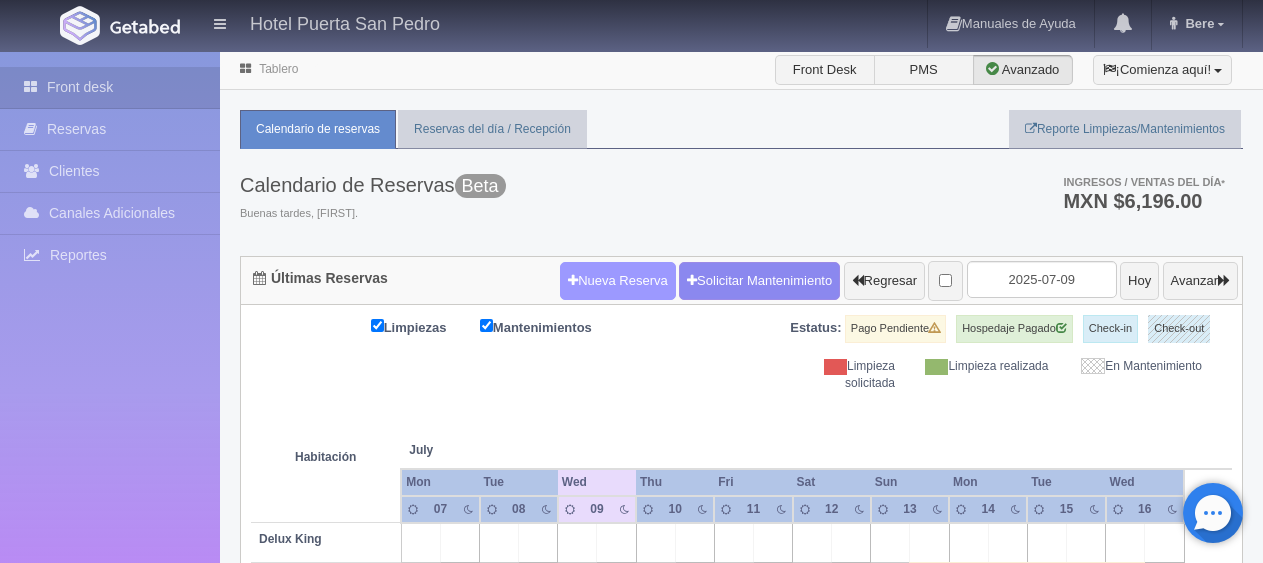 click at bounding box center [573, 280] 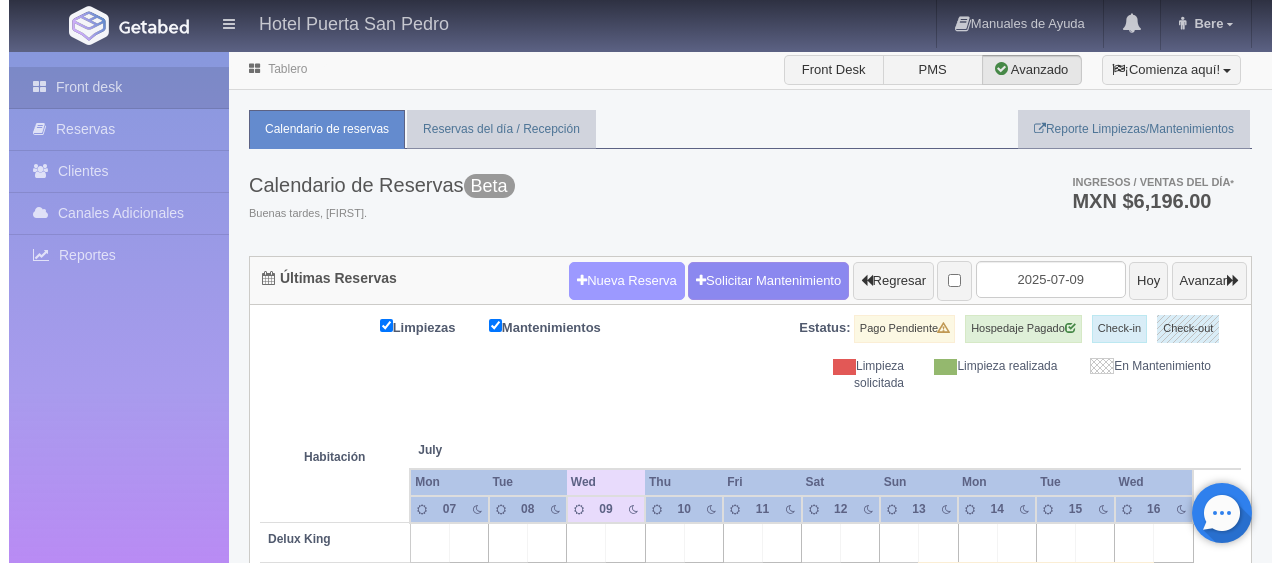 scroll, scrollTop: 0, scrollLeft: 0, axis: both 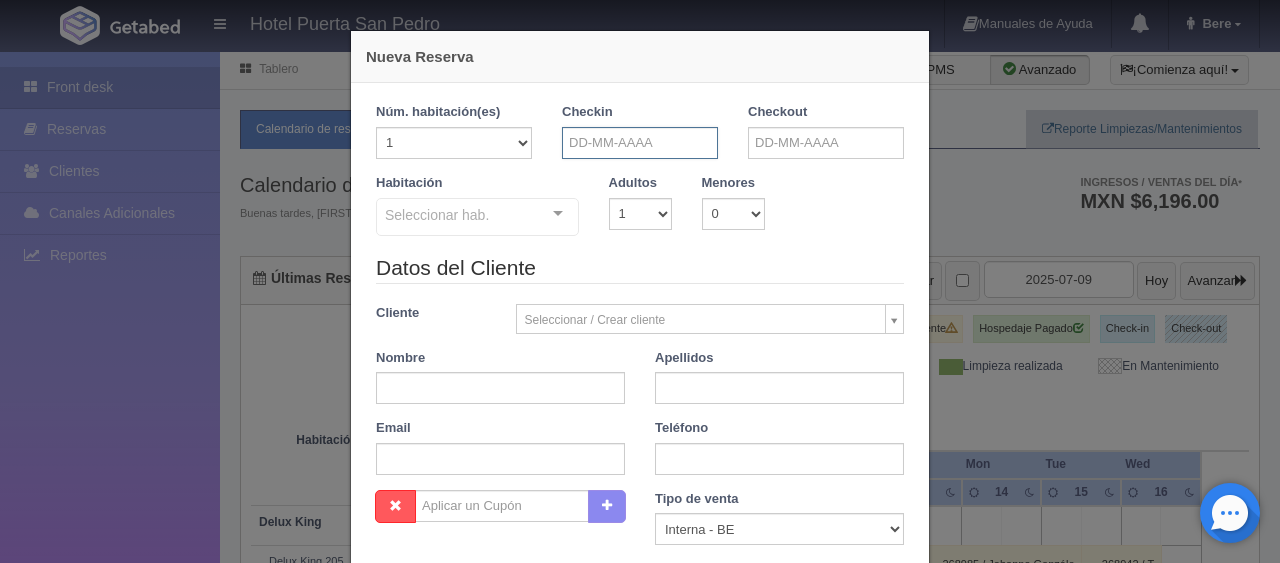 click at bounding box center (640, 143) 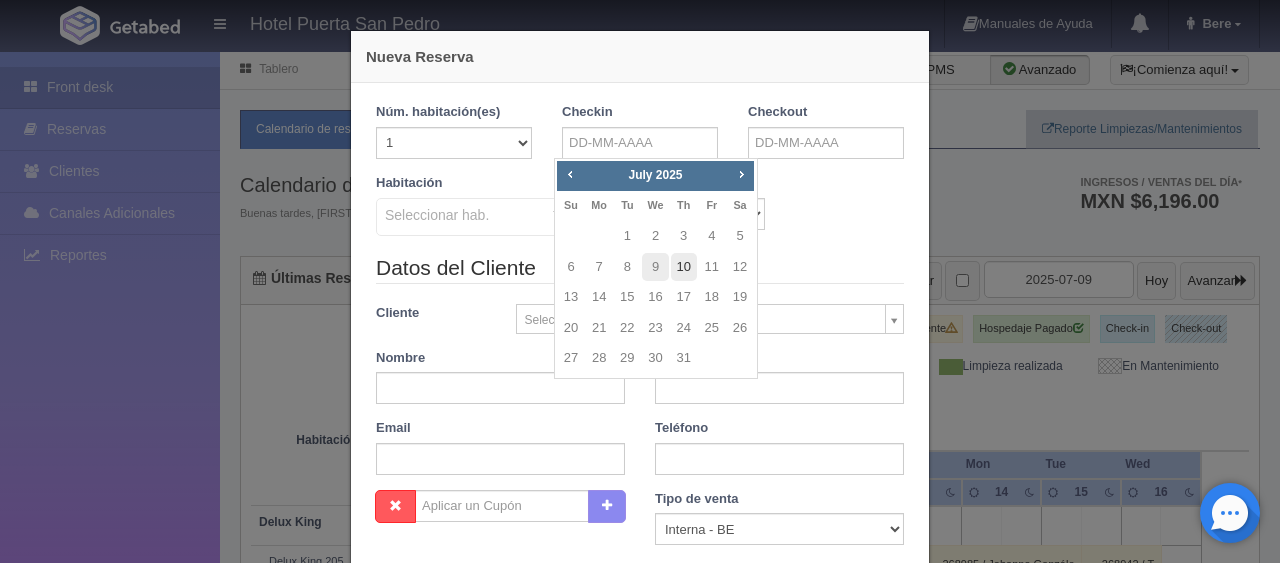 click on "10" at bounding box center (684, 267) 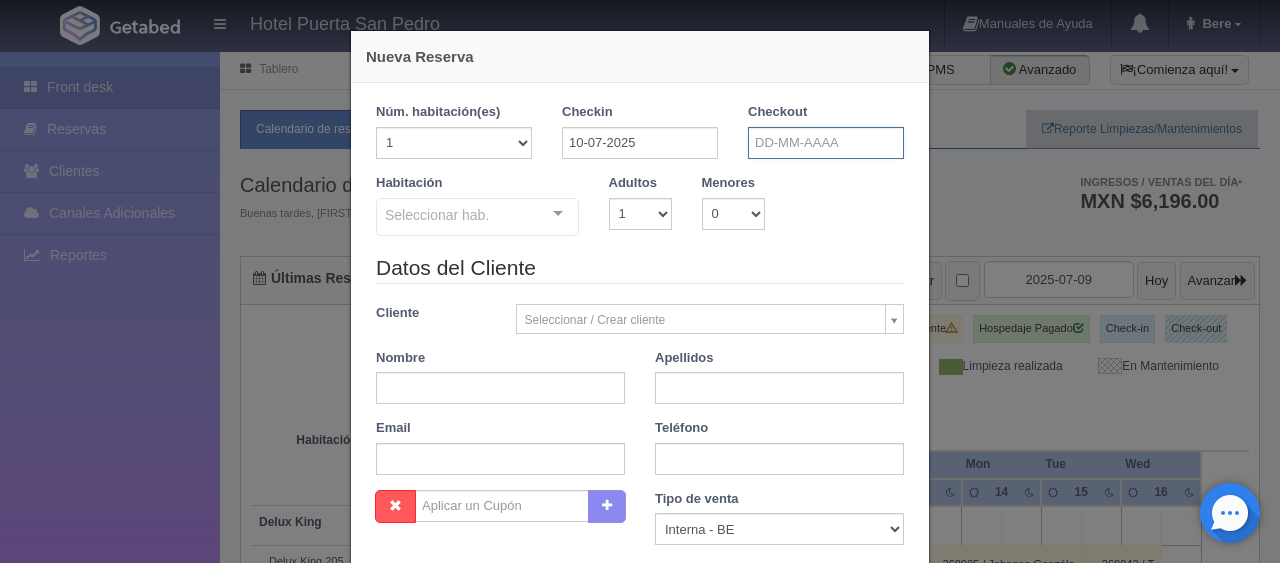 click at bounding box center [826, 143] 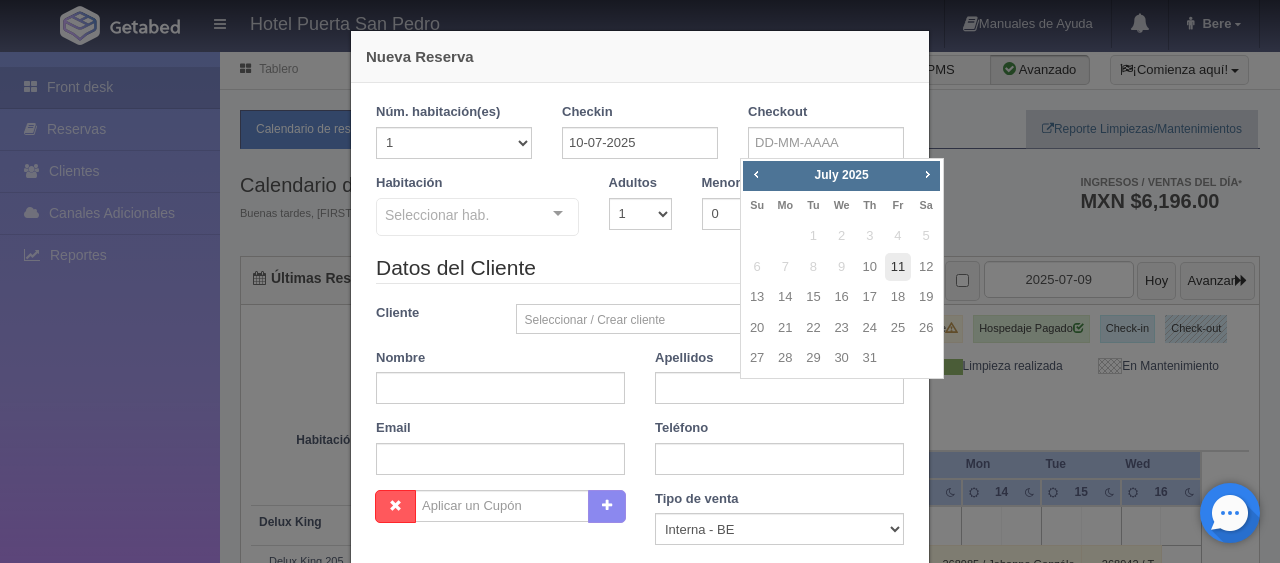 click on "11" at bounding box center (898, 267) 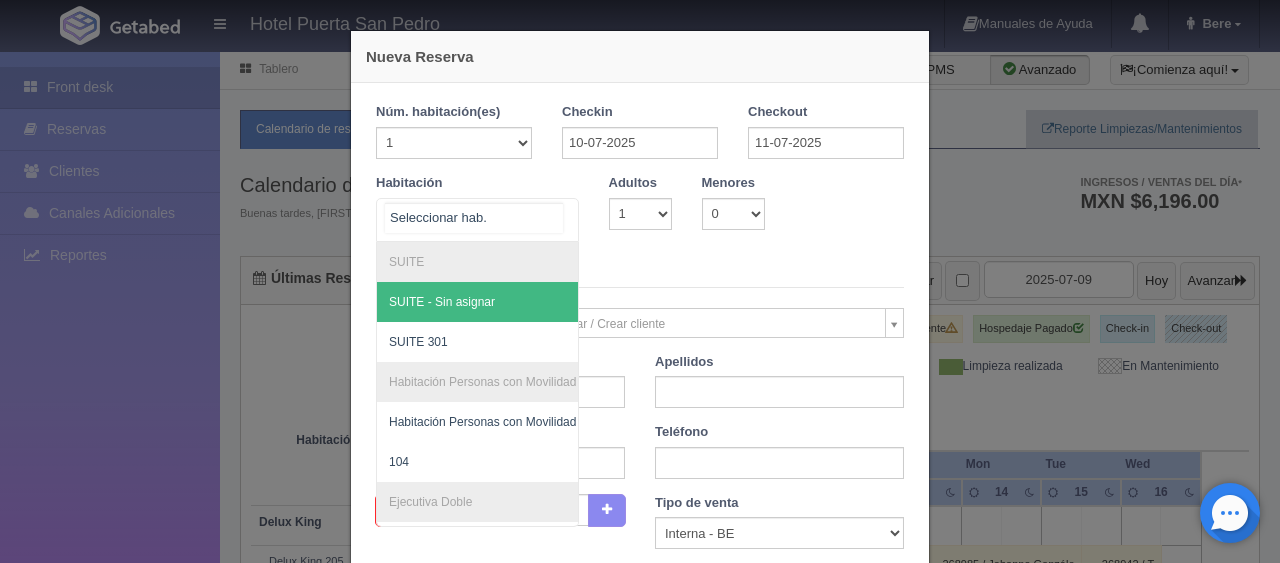 click at bounding box center (477, 220) 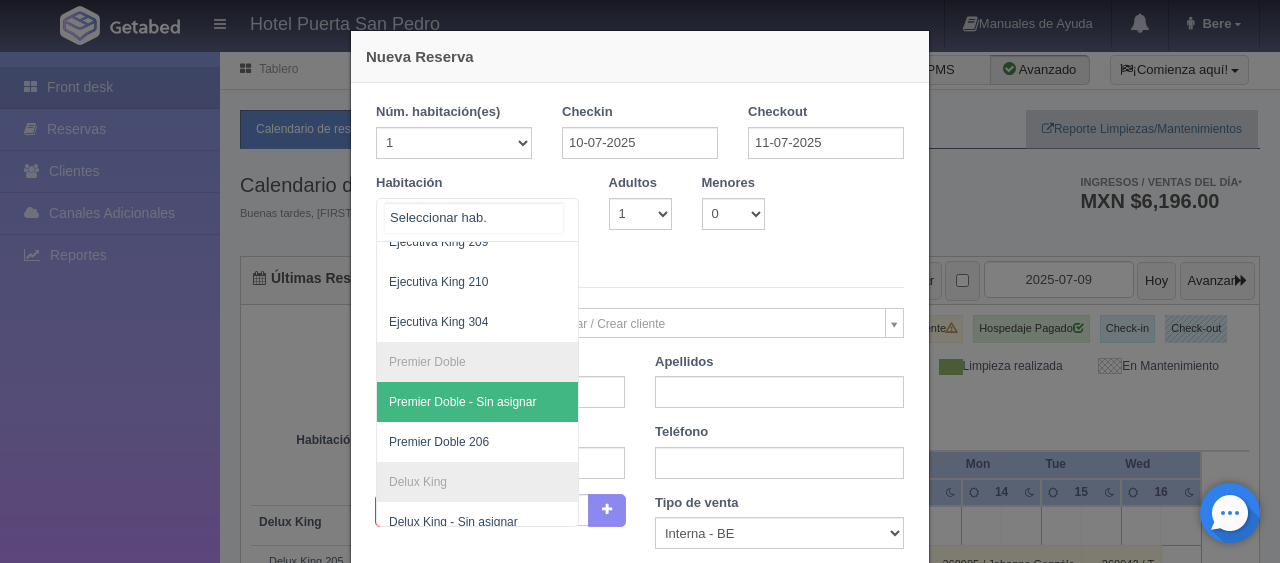 scroll, scrollTop: 400, scrollLeft: 0, axis: vertical 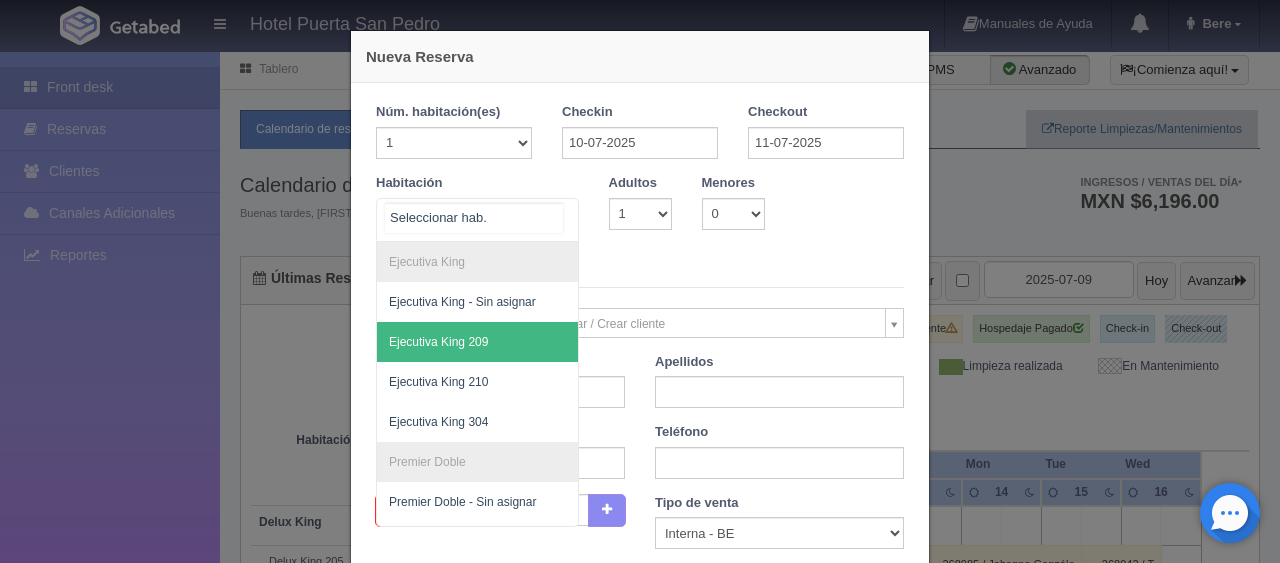 click on "Ejecutiva King 209" at bounding box center (545, 342) 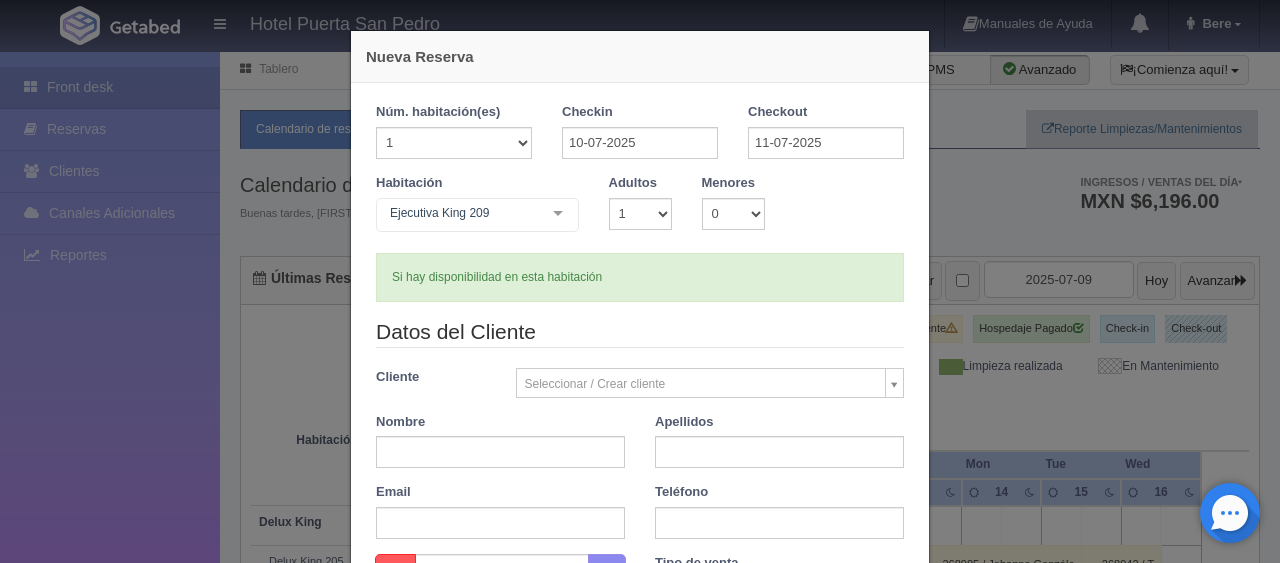 scroll, scrollTop: 100, scrollLeft: 0, axis: vertical 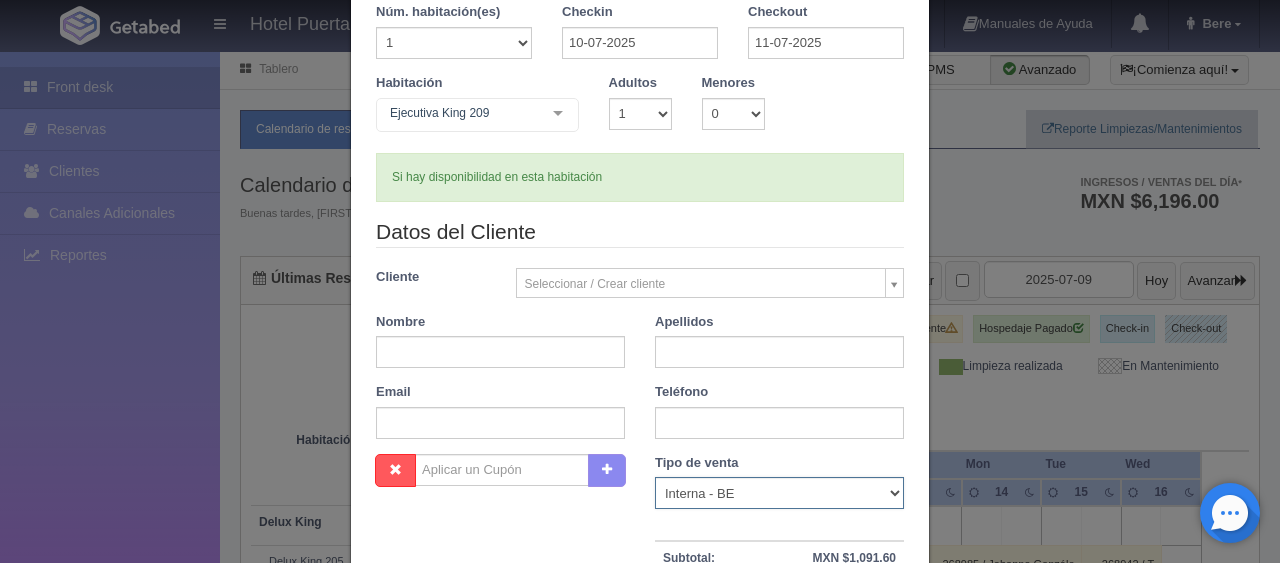 click on "Correo Electronico   Interna - BE   Llamada   OTA Externa   Otro   WALK IN" at bounding box center (779, 493) 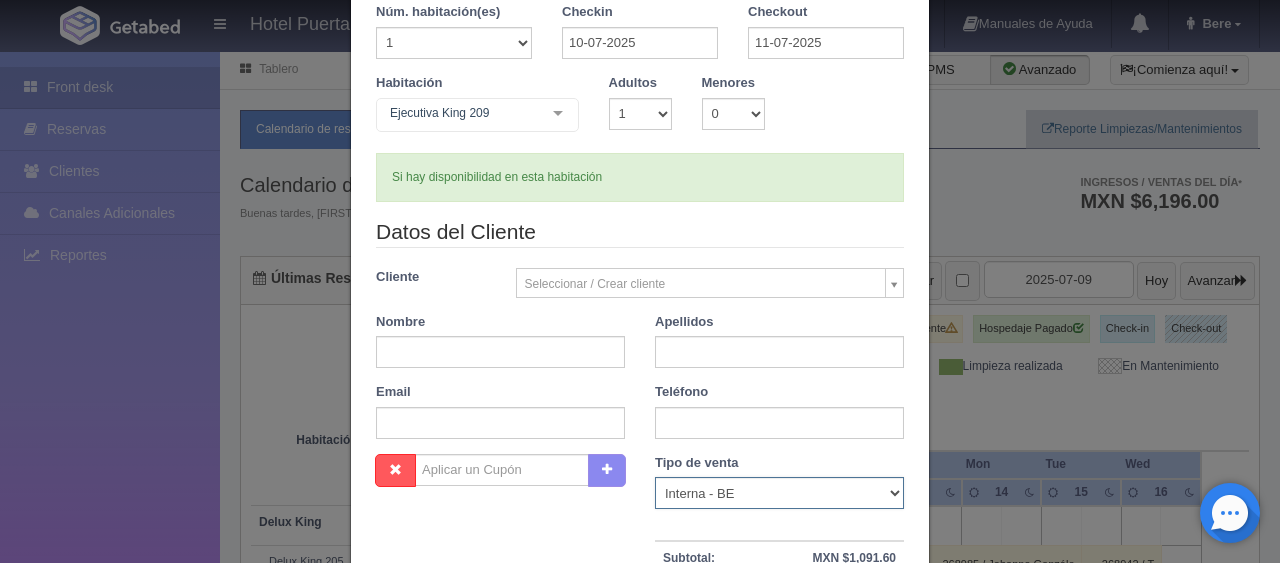 select on "phone" 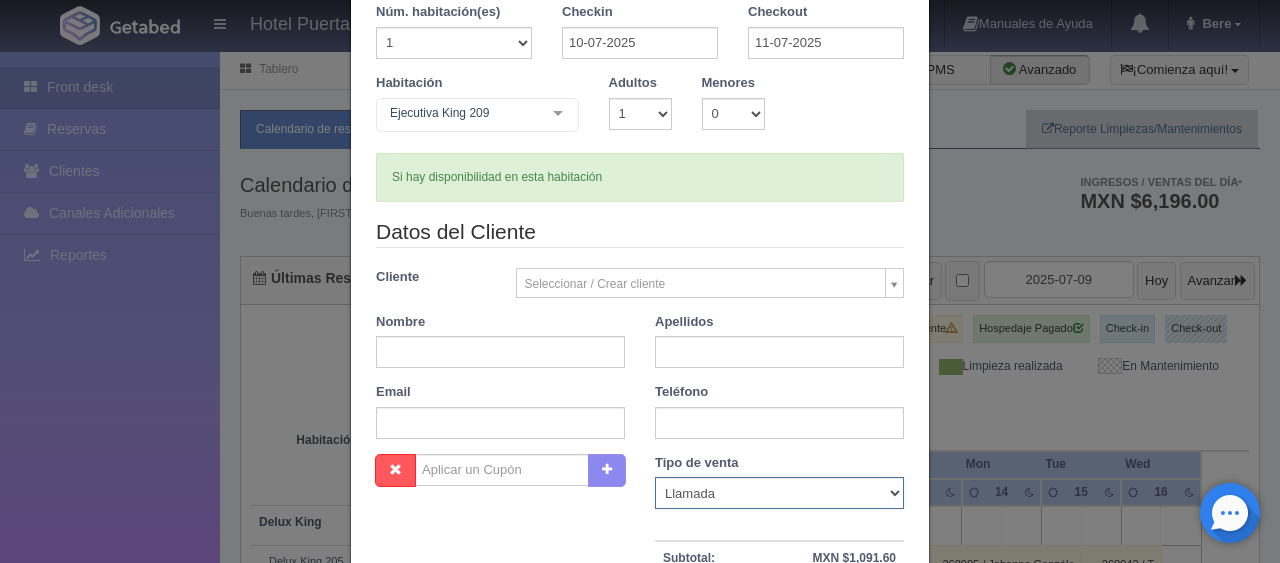 click on "Correo Electronico   Interna - BE   Llamada   OTA Externa   Otro   WALK IN" at bounding box center [779, 493] 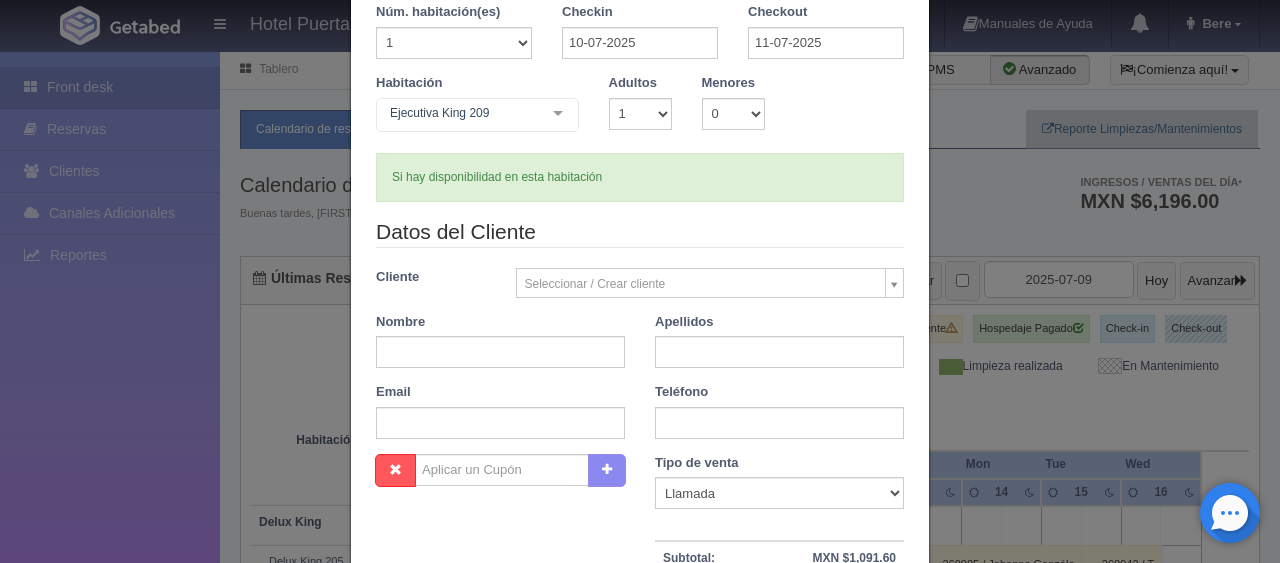 click on "Nombre" at bounding box center (500, 341) 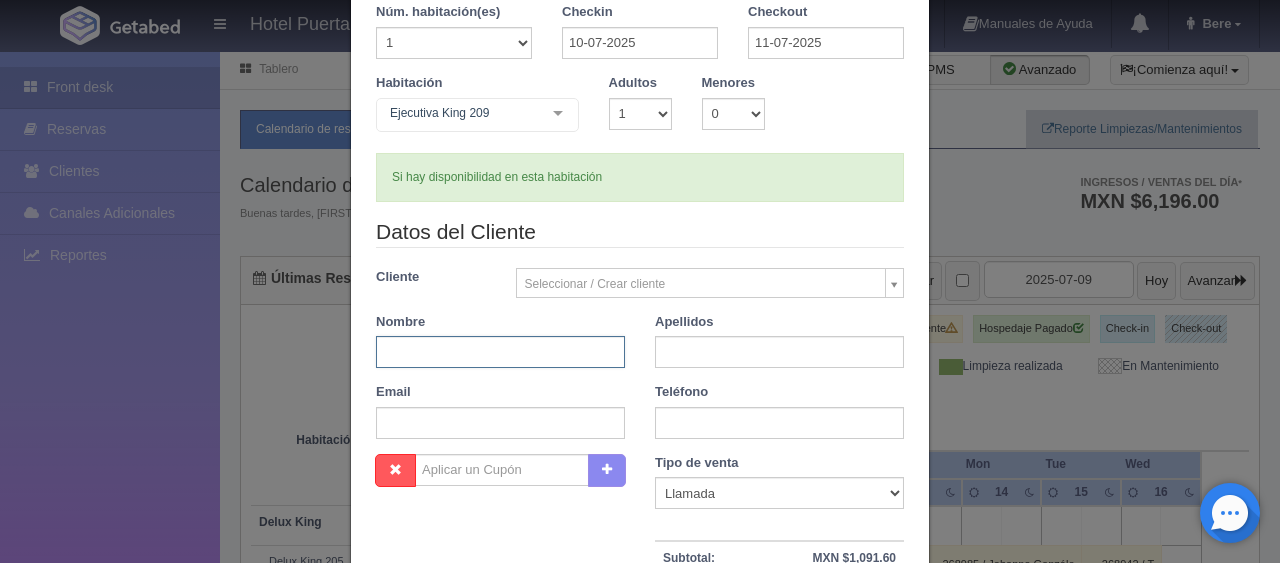 click at bounding box center (500, 352) 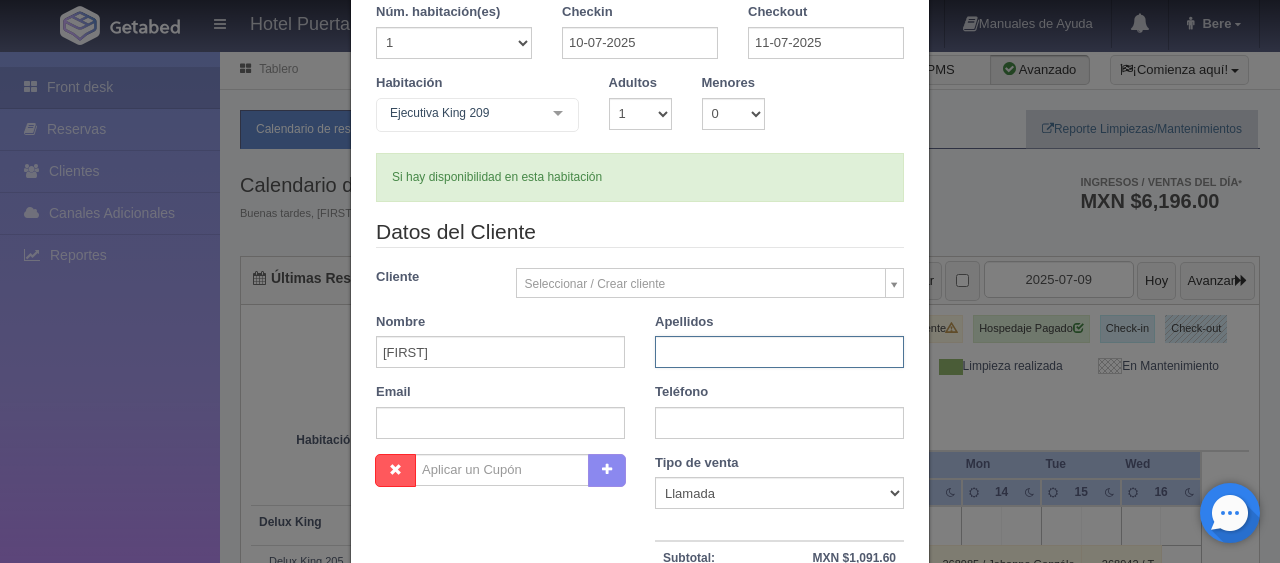 click at bounding box center (779, 352) 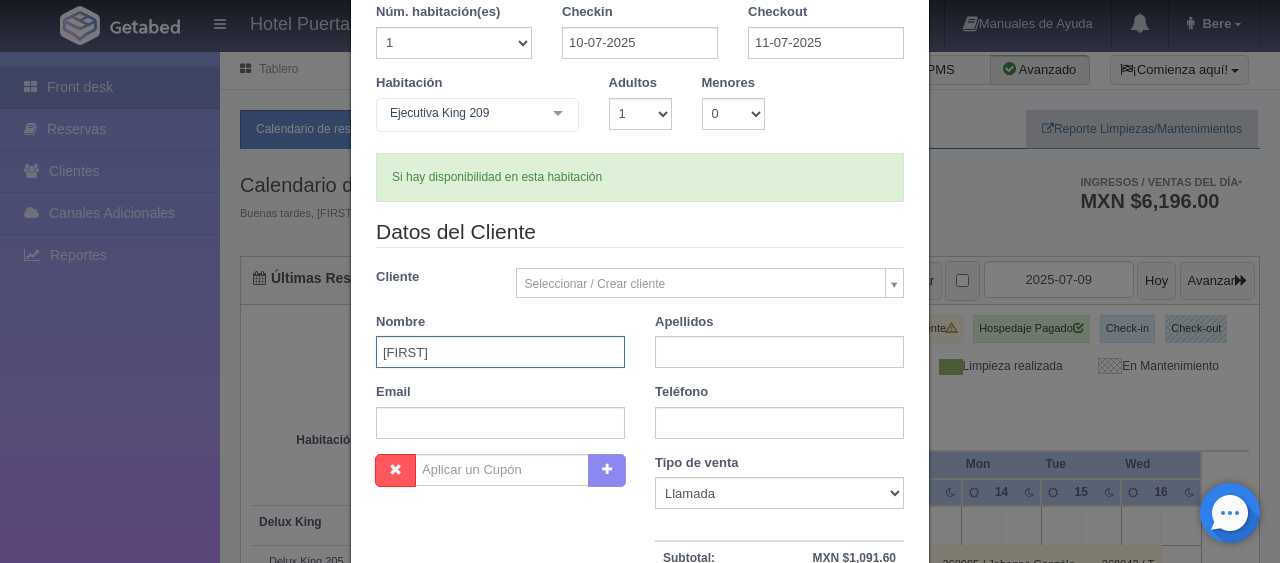 click on "[FIRST]" at bounding box center [500, 352] 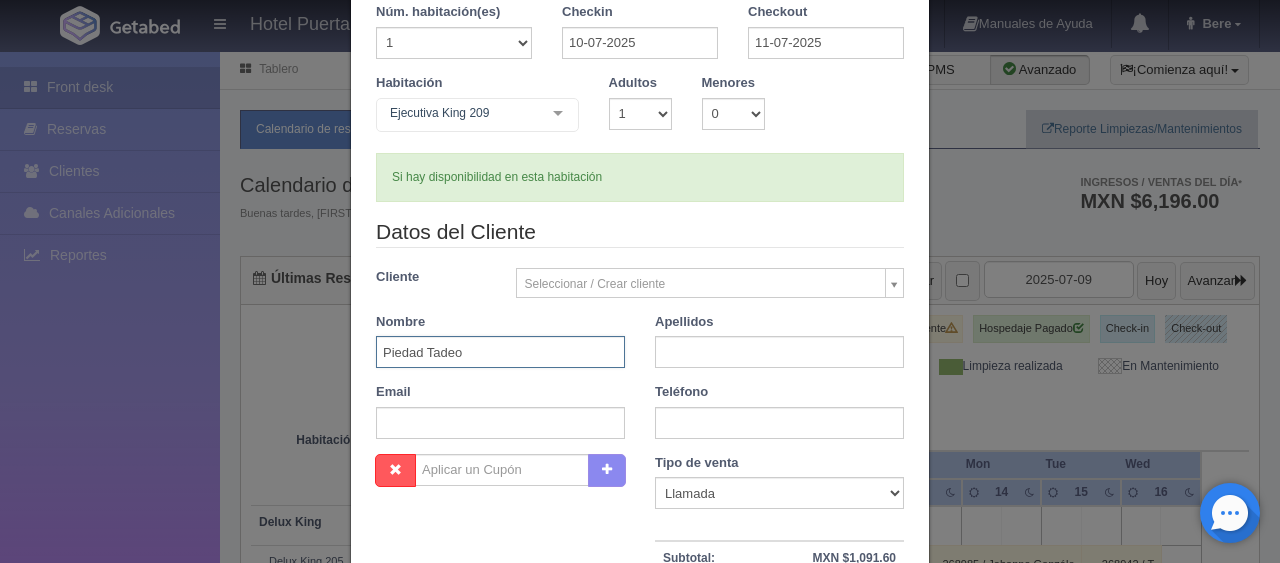 type on "Piedad Tadeo" 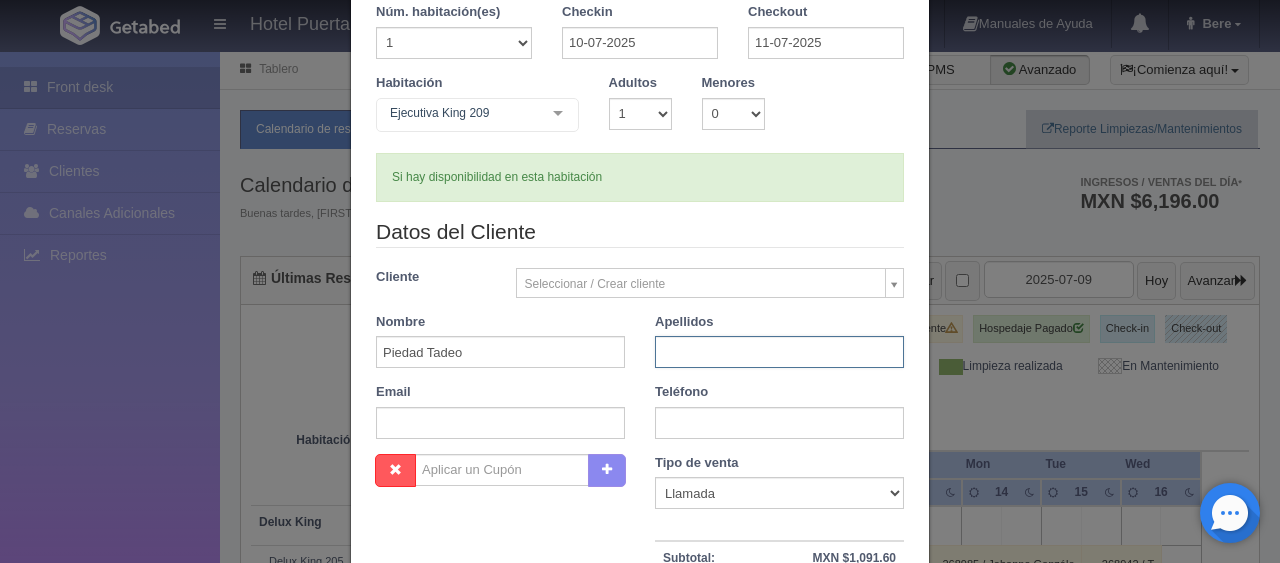 click at bounding box center (779, 352) 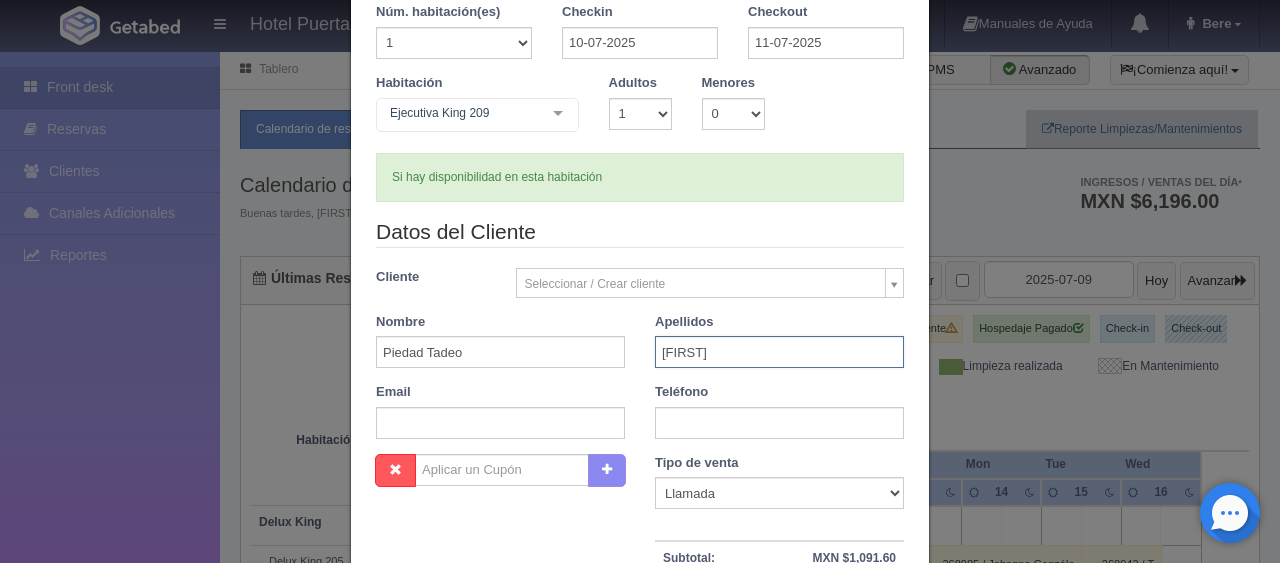 type on "[FIRST]" 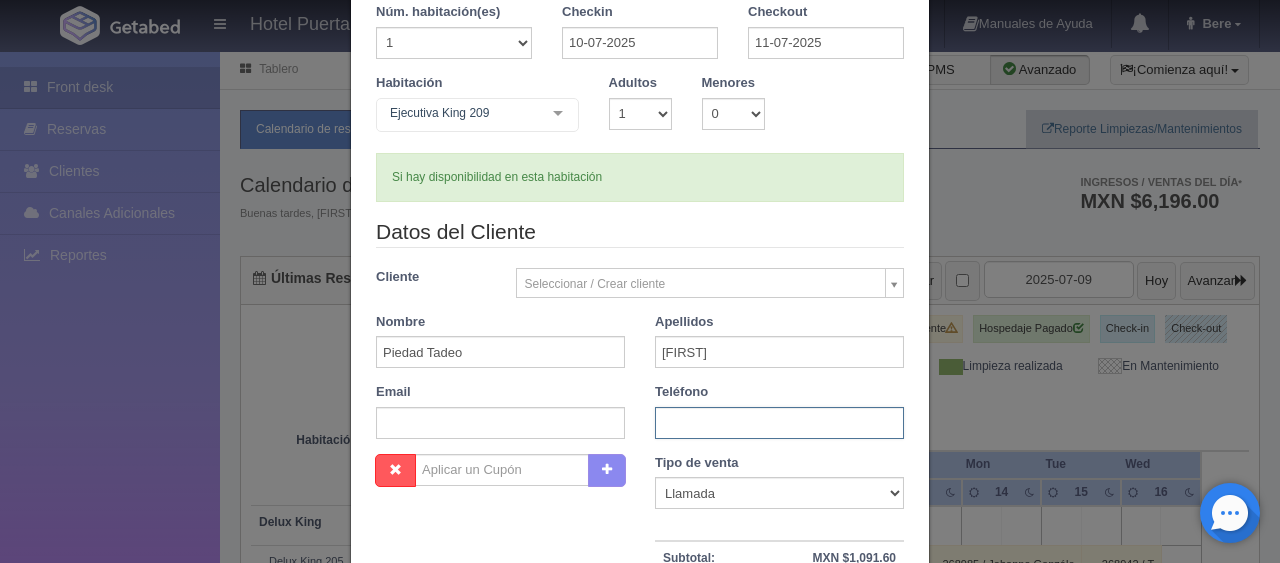 click at bounding box center (779, 423) 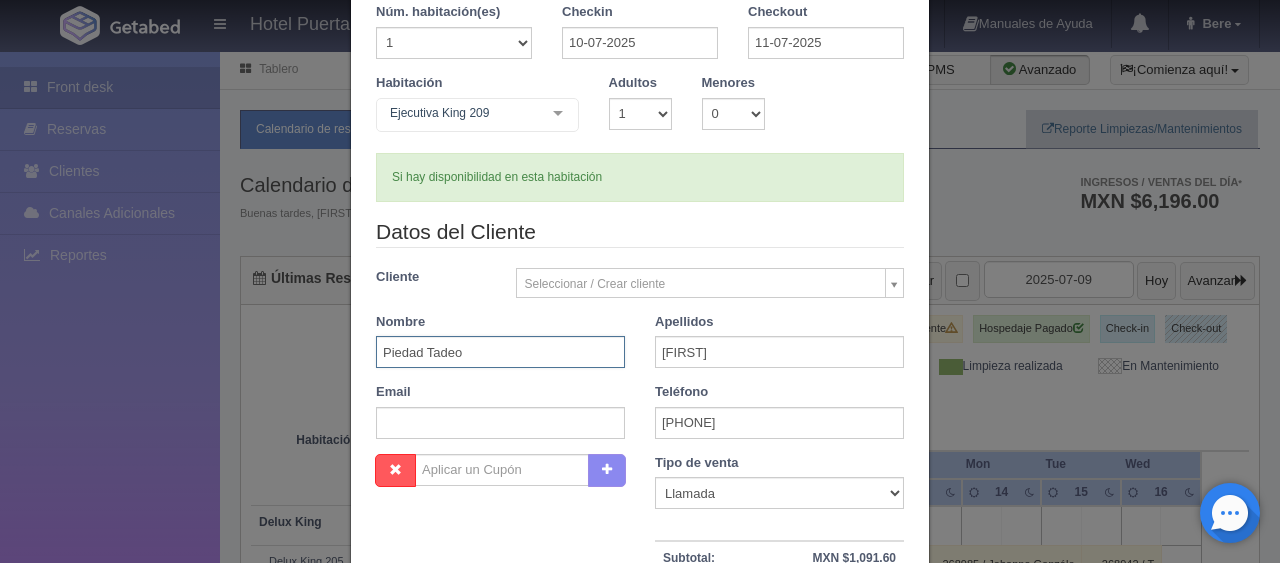click on "Piedad Tadeo" at bounding box center (500, 352) 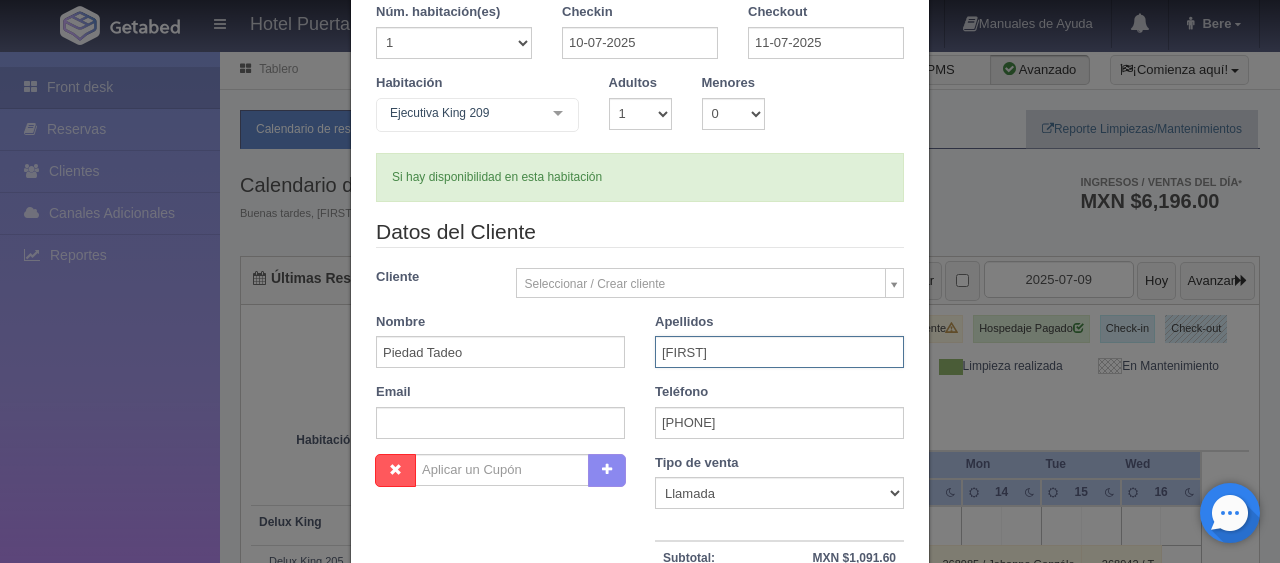 click on "Angel" at bounding box center (779, 352) 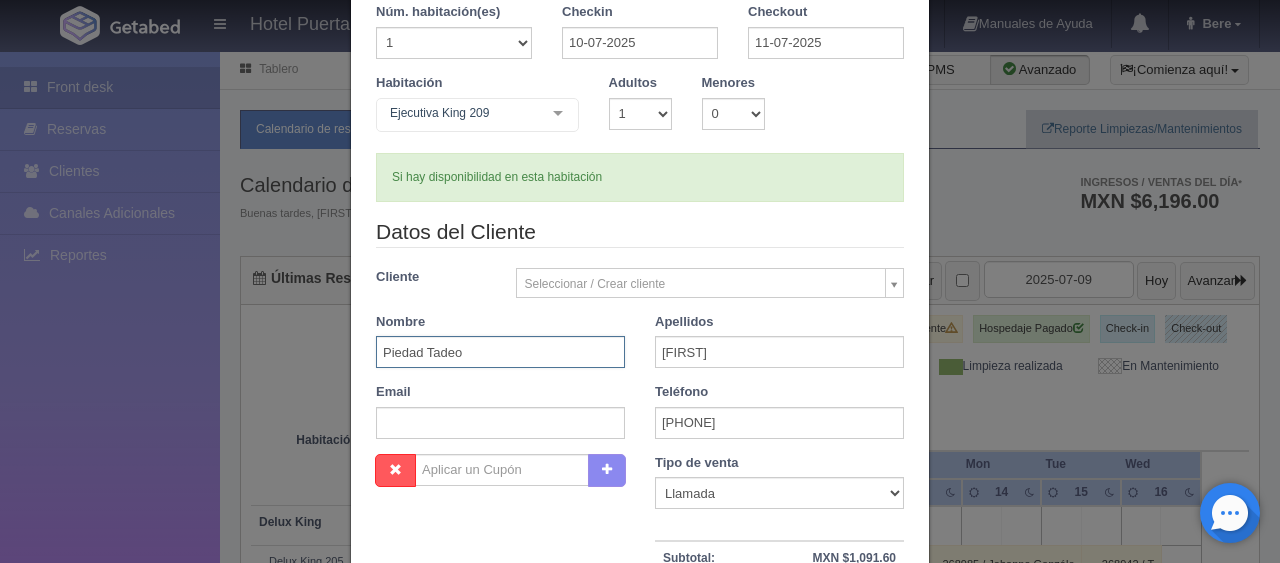 click on "Piedad Tadeo" at bounding box center [500, 352] 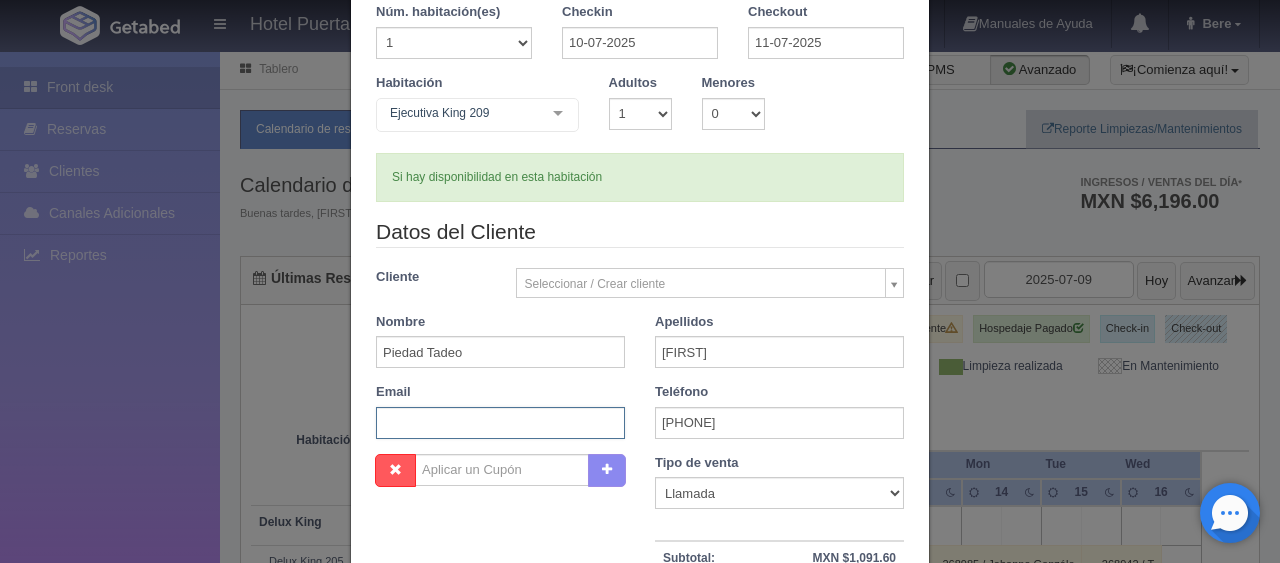 click at bounding box center (500, 423) 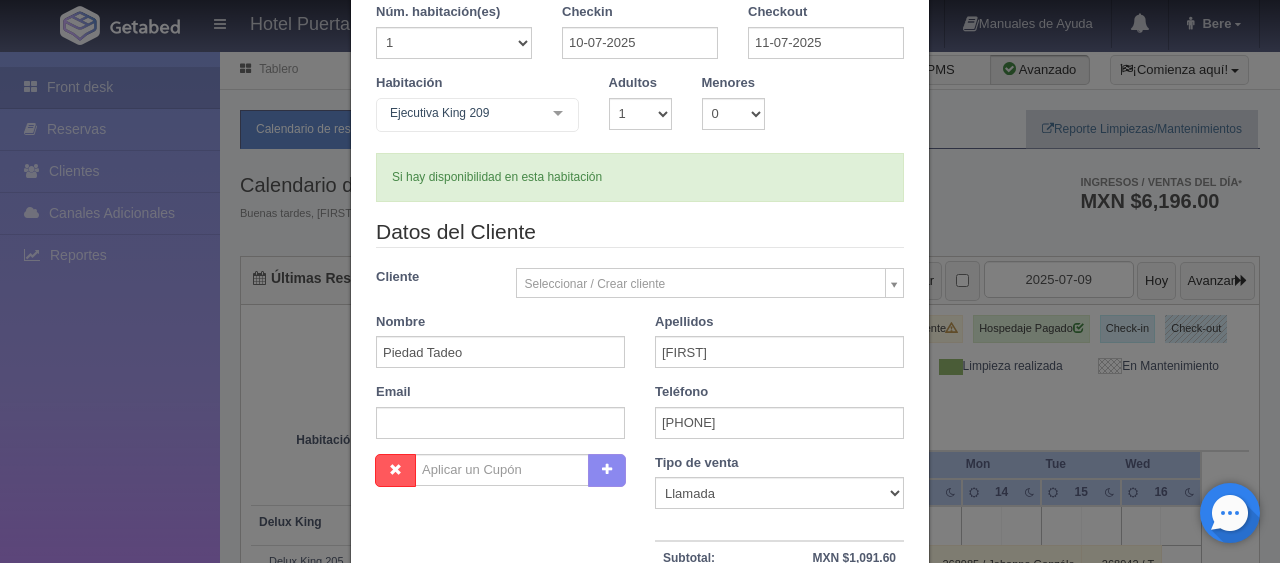 click on "Email" at bounding box center [500, 411] 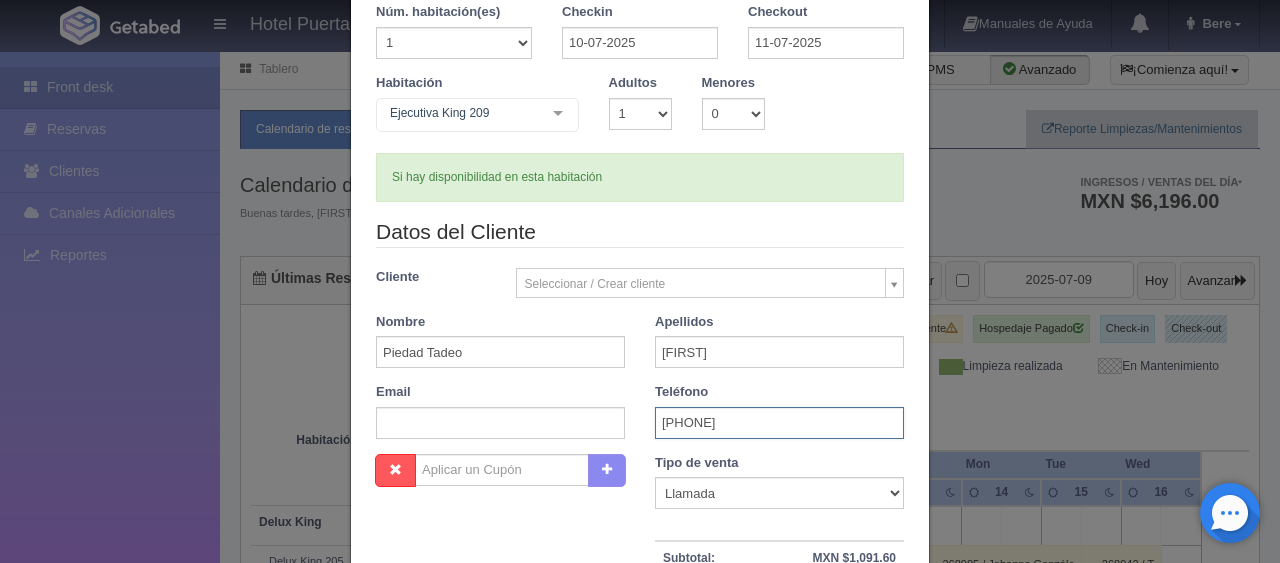 click on "312761146" at bounding box center (779, 423) 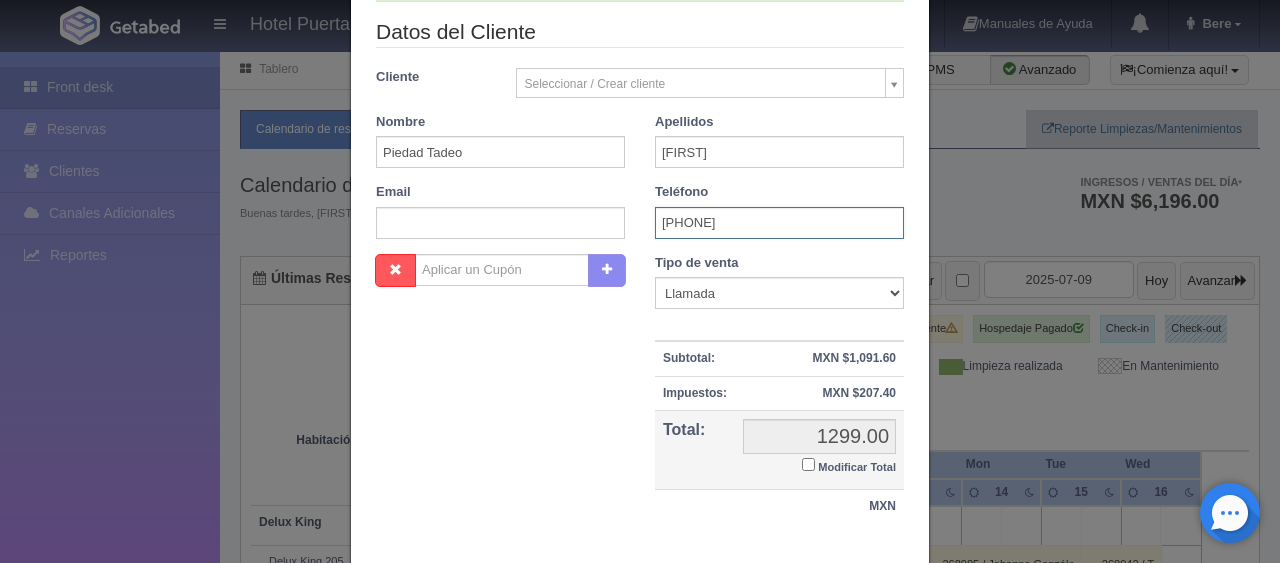 scroll, scrollTop: 416, scrollLeft: 0, axis: vertical 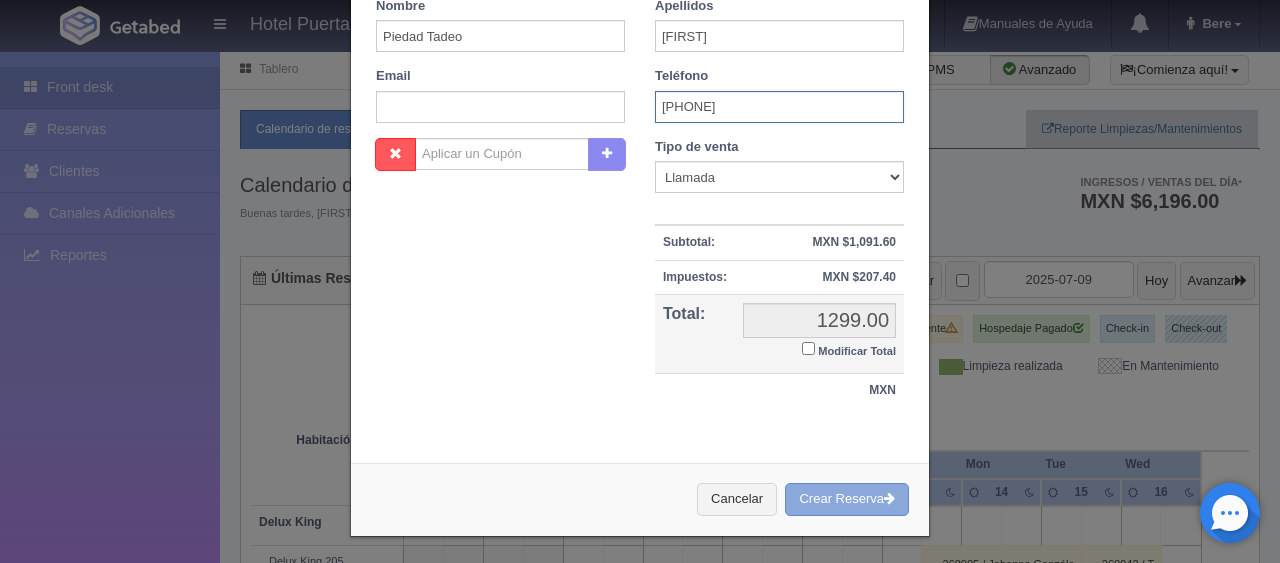 type on "3312761146" 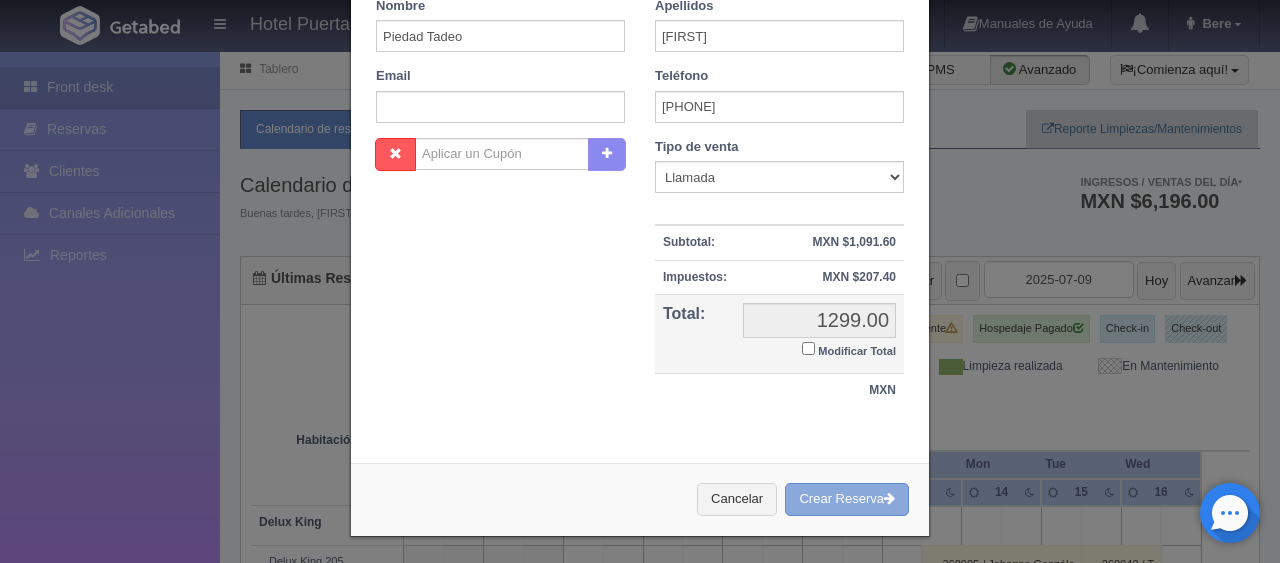 click on "Crear Reserva" at bounding box center (847, 499) 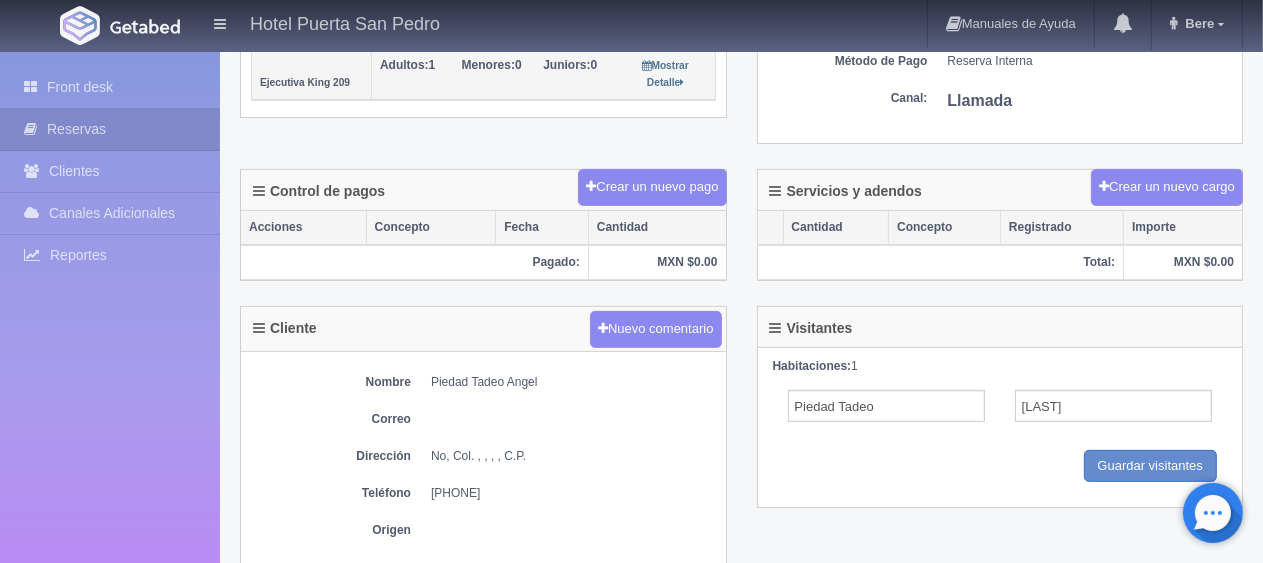 scroll, scrollTop: 600, scrollLeft: 0, axis: vertical 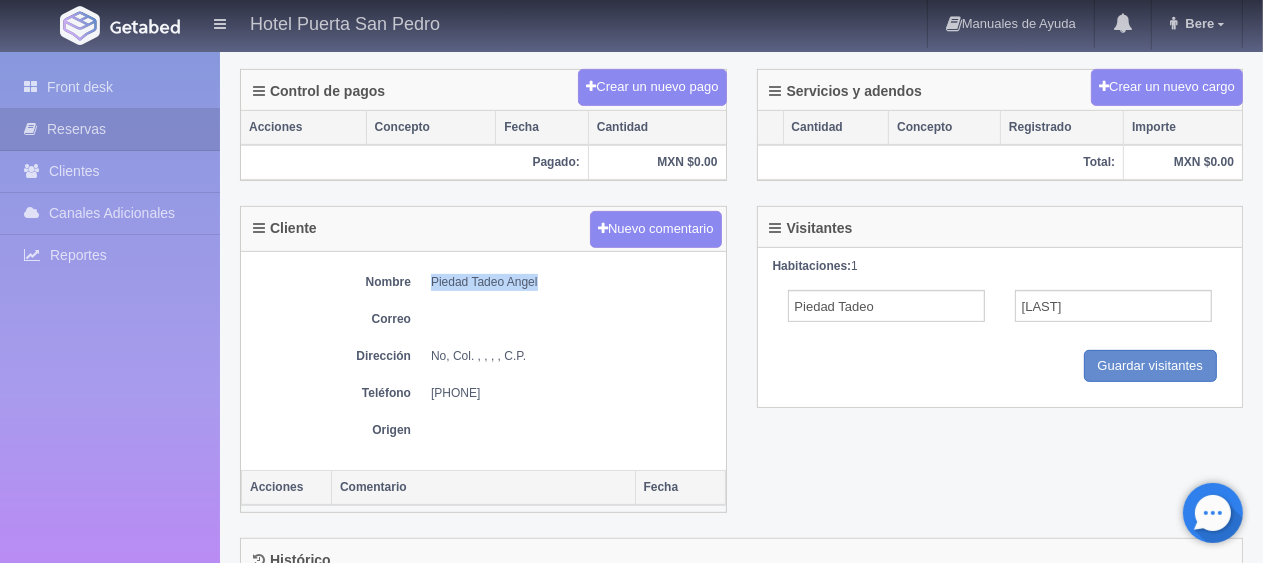 drag, startPoint x: 425, startPoint y: 281, endPoint x: 624, endPoint y: 280, distance: 199.00252 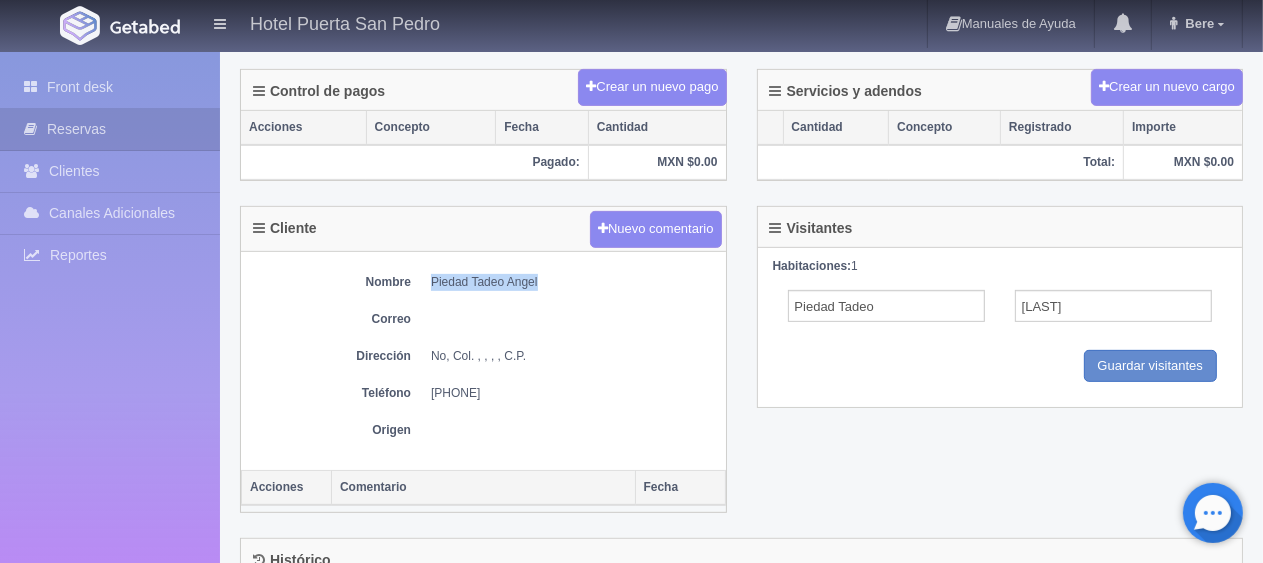 click on "[FIRST] [LAST] [LAST]" at bounding box center (483, 282) 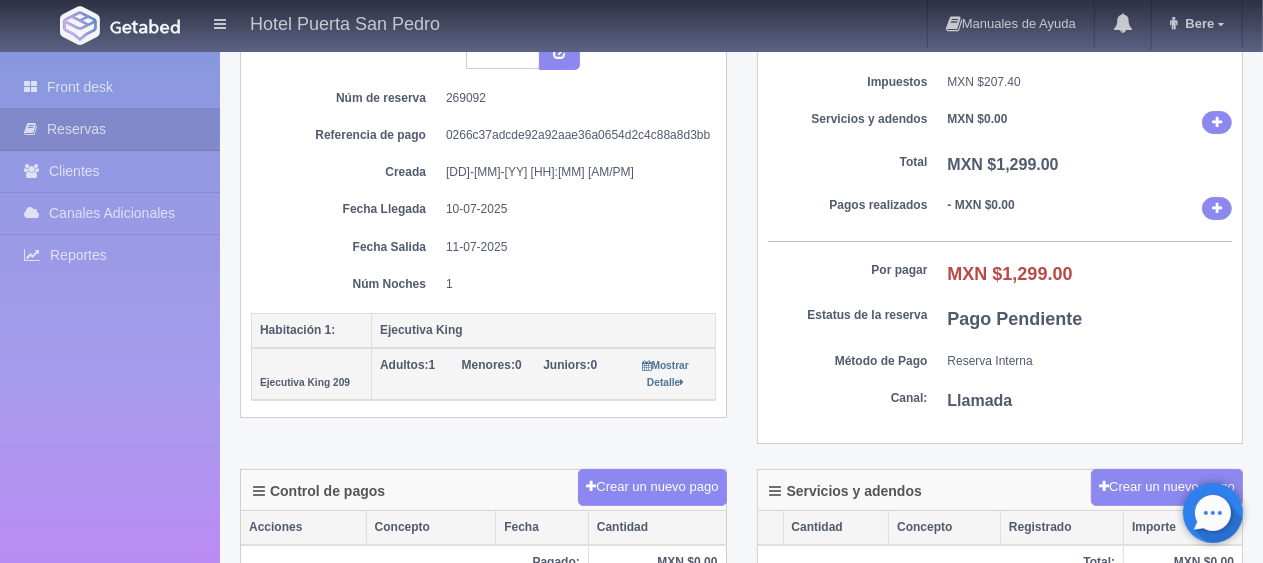 scroll, scrollTop: 500, scrollLeft: 0, axis: vertical 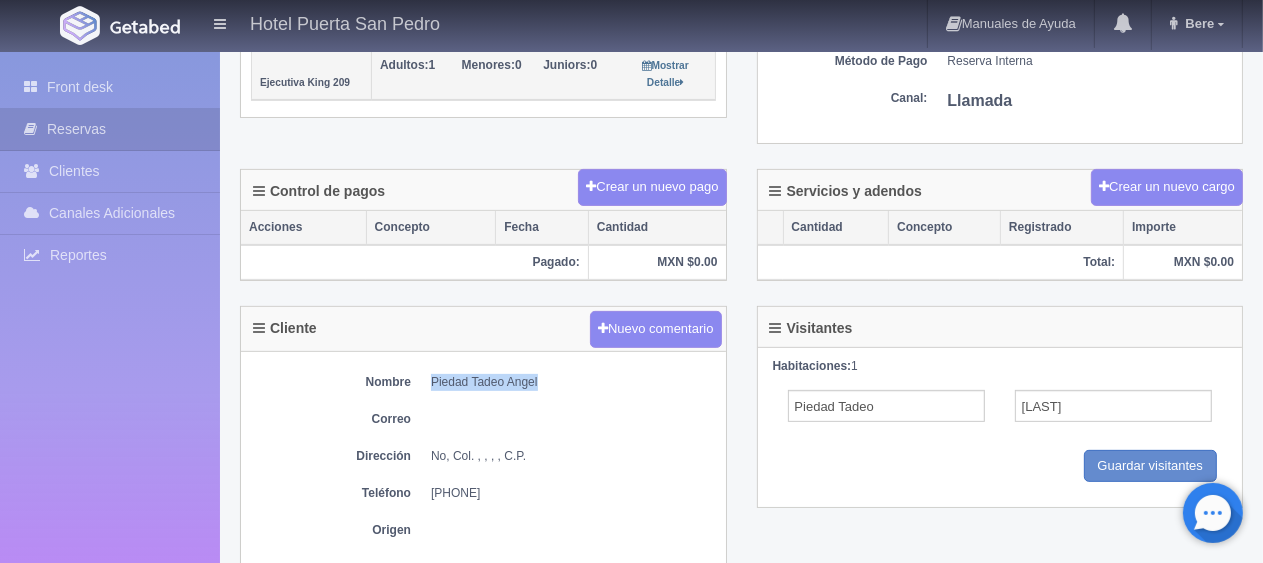 drag, startPoint x: 432, startPoint y: 492, endPoint x: 562, endPoint y: 491, distance: 130.00385 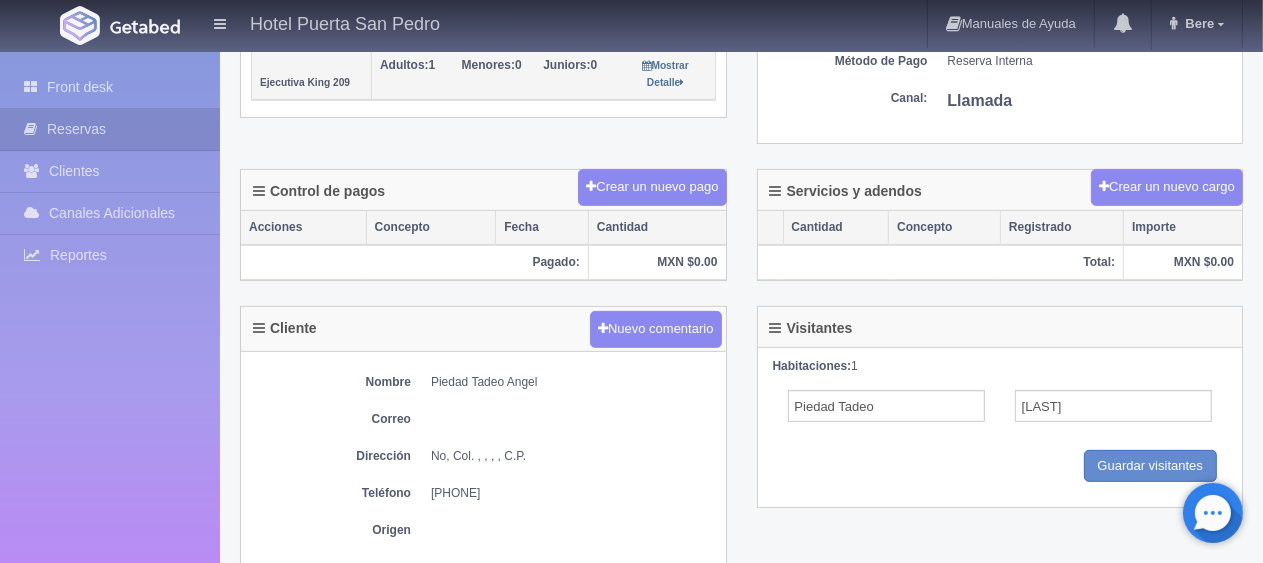 click on "Cliente    Nuevo comentario" at bounding box center [483, 329] 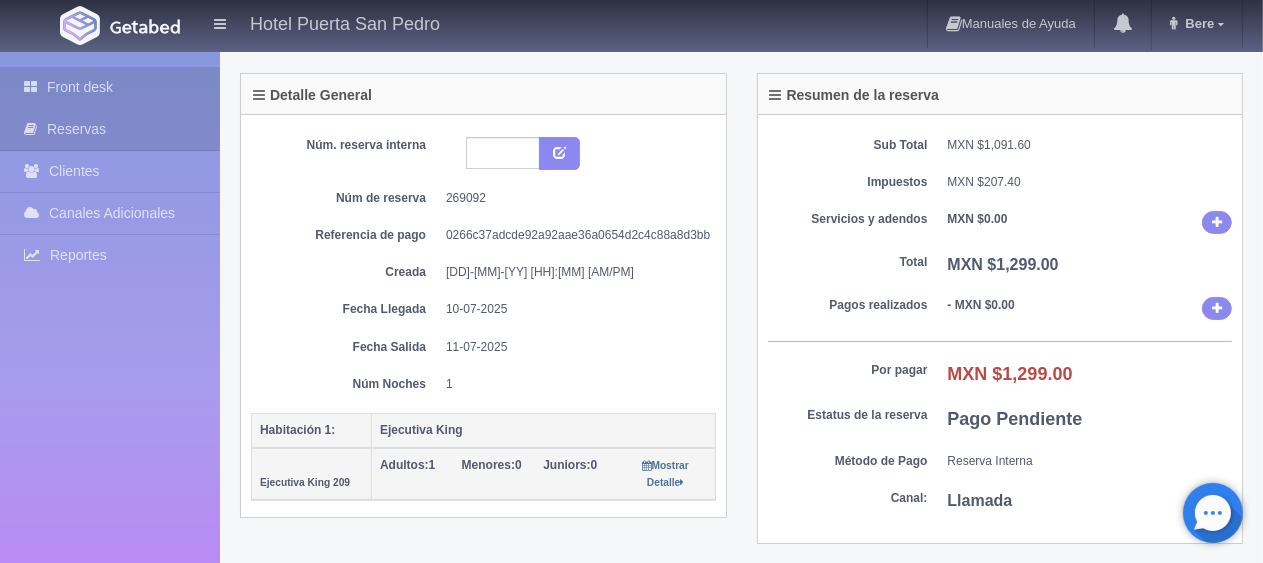 click on "Front desk" at bounding box center [110, 87] 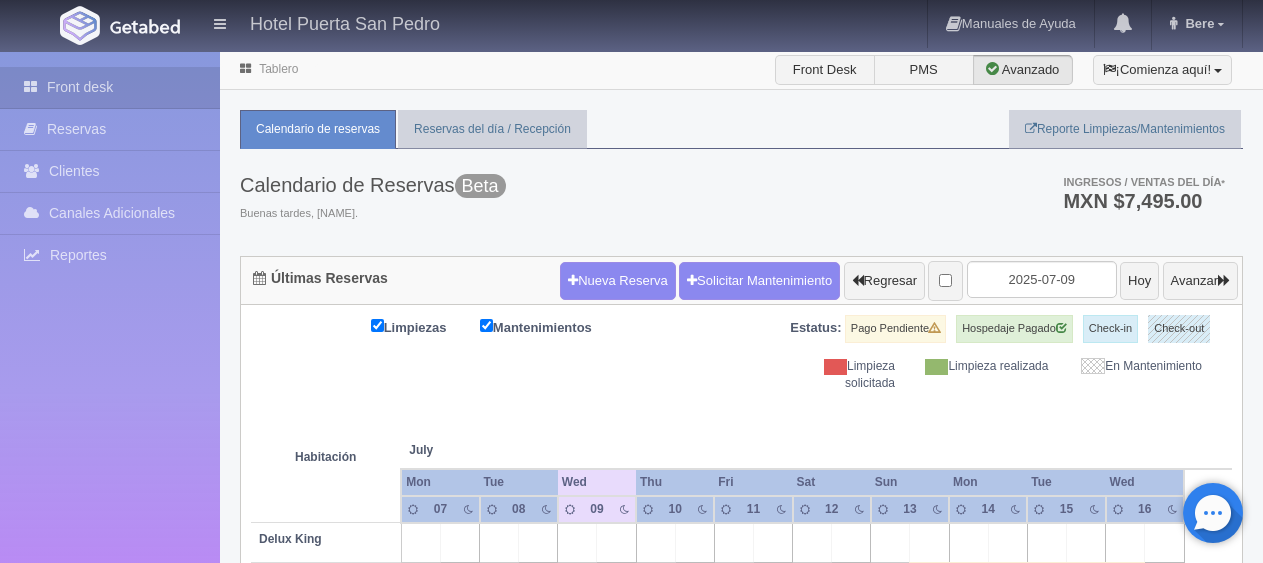 scroll, scrollTop: 0, scrollLeft: 0, axis: both 